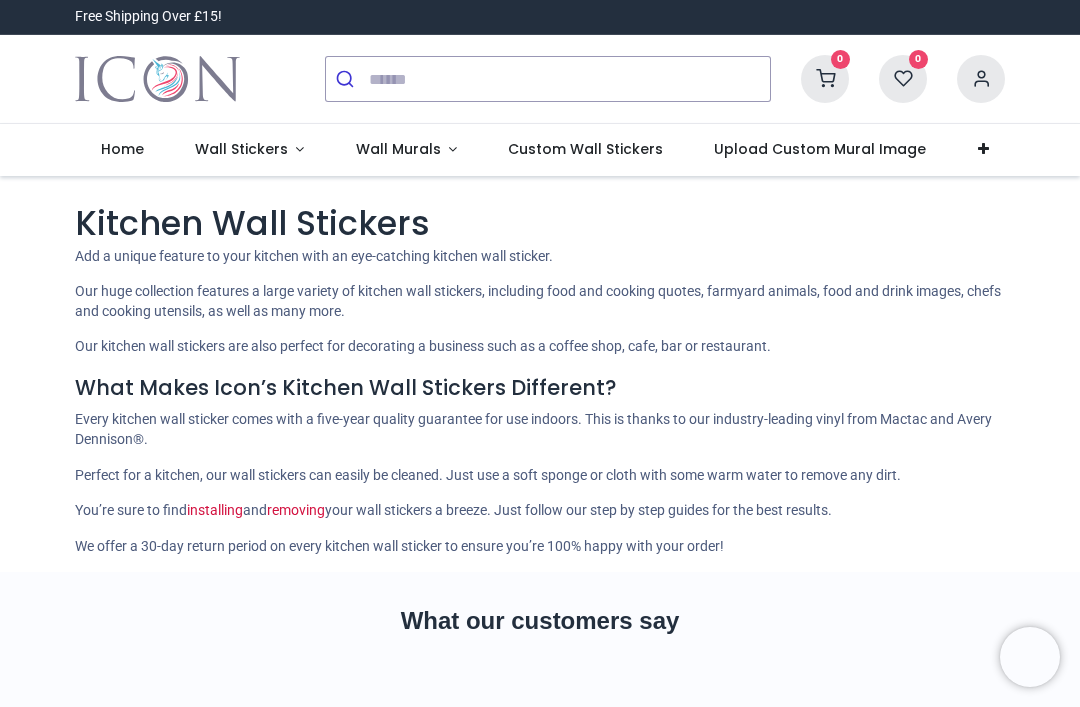 scroll, scrollTop: 0, scrollLeft: 0, axis: both 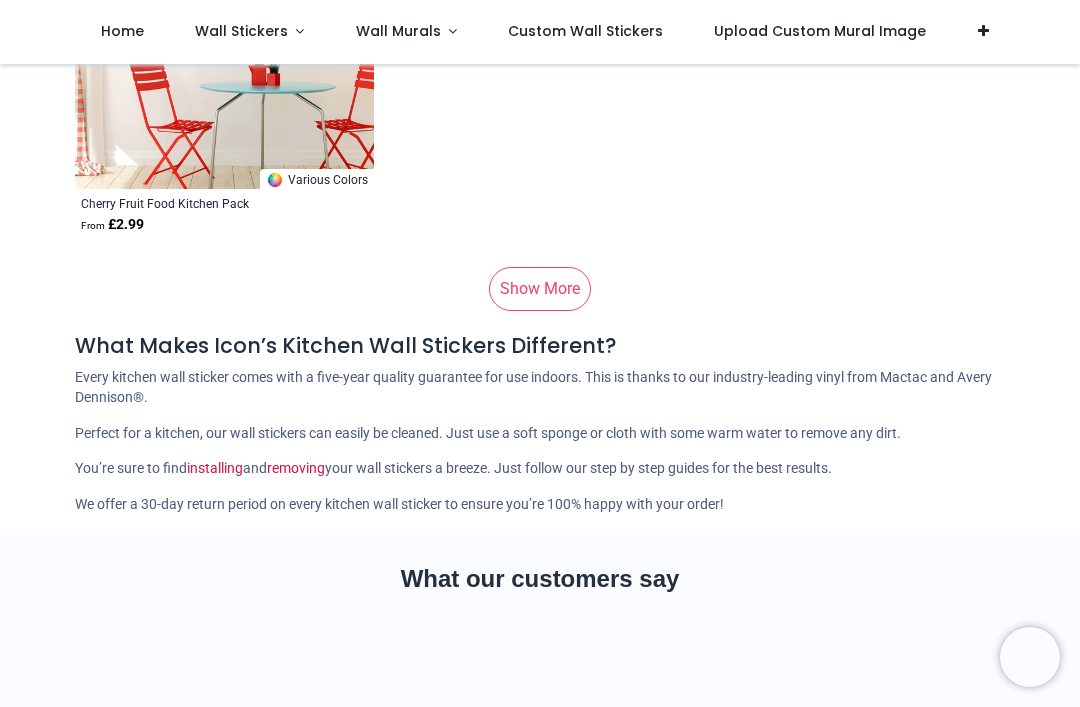 click on "Show More" at bounding box center (540, 289) 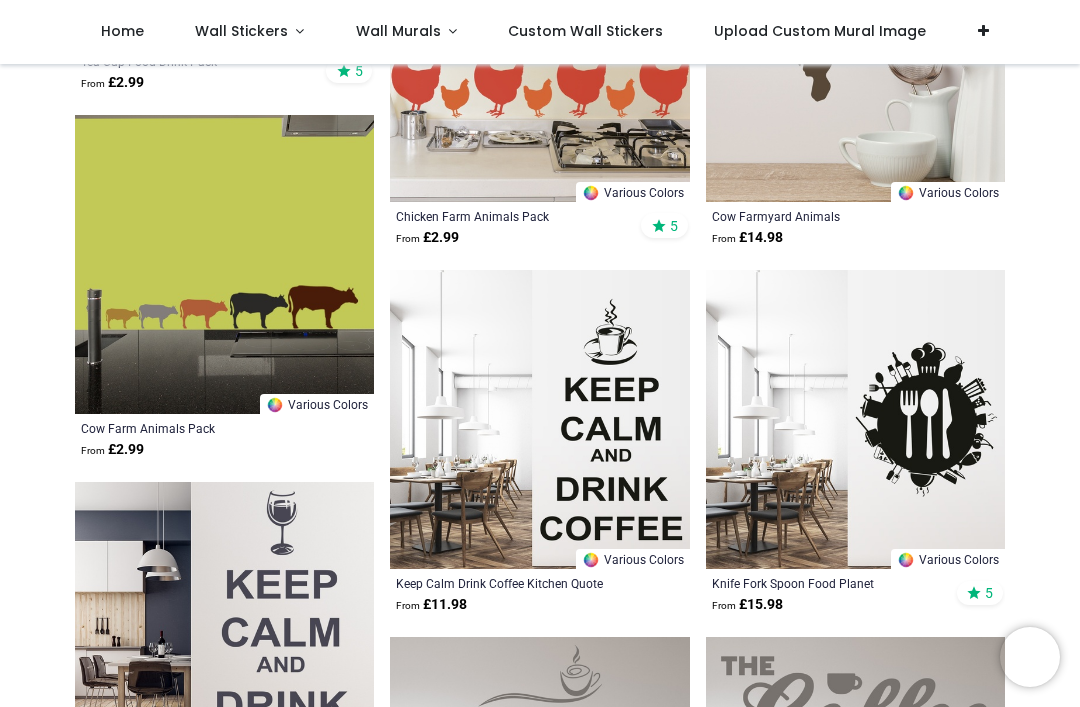 scroll, scrollTop: 18219, scrollLeft: 0, axis: vertical 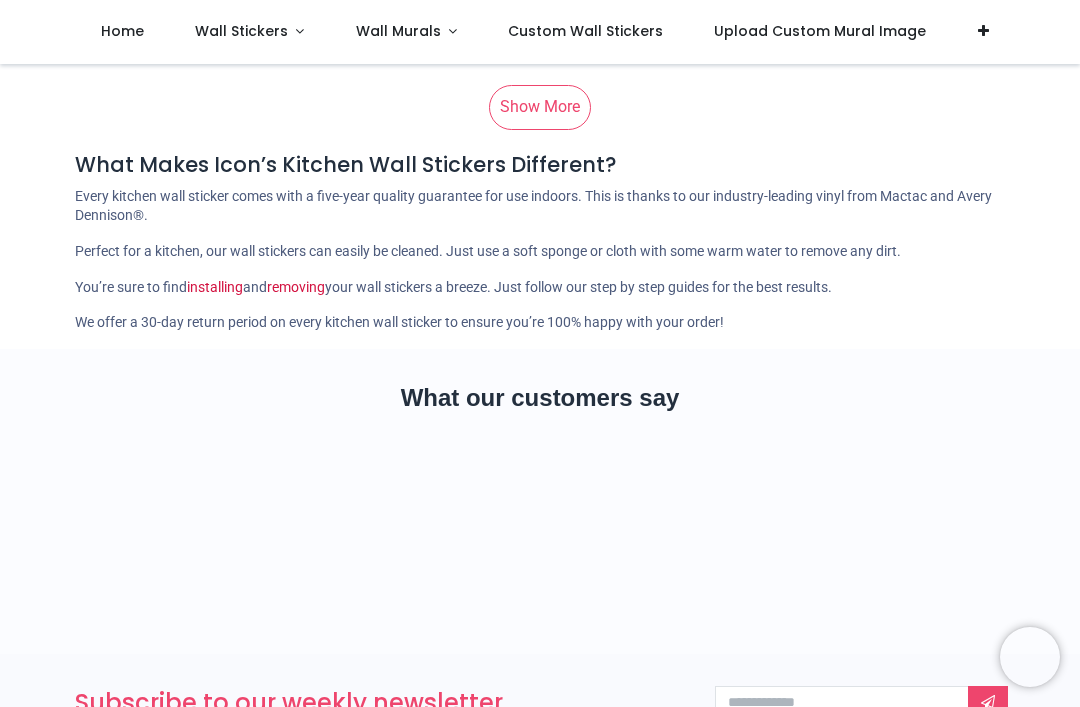 click on "Wall Stickers" at bounding box center [241, 31] 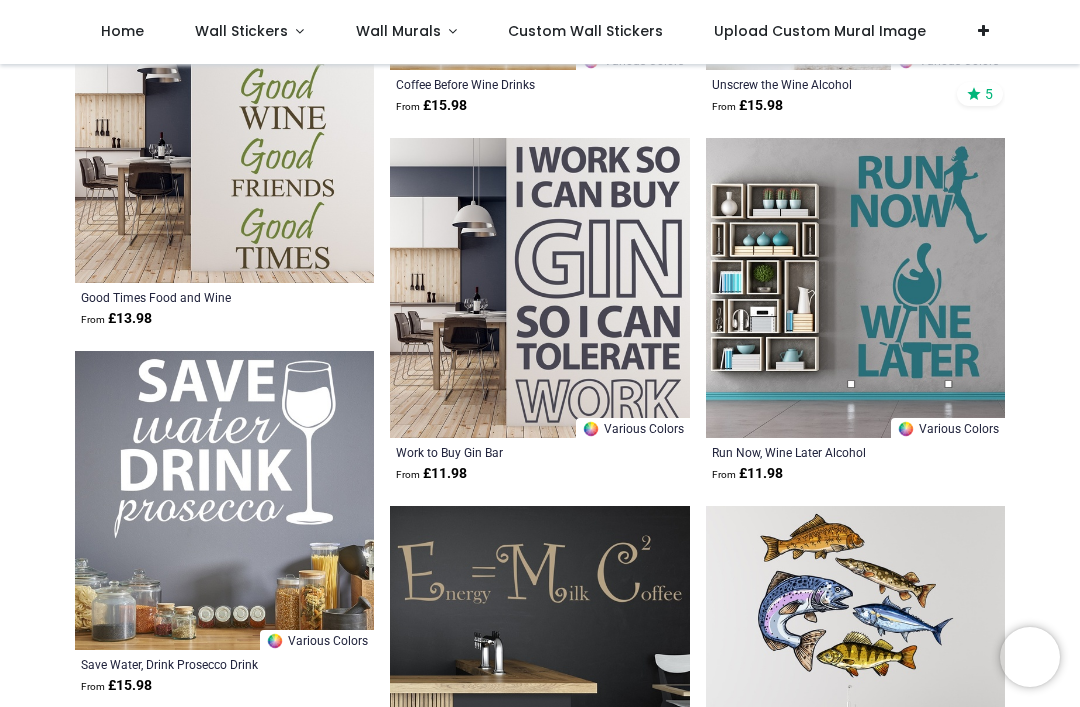 scroll, scrollTop: 33328, scrollLeft: 0, axis: vertical 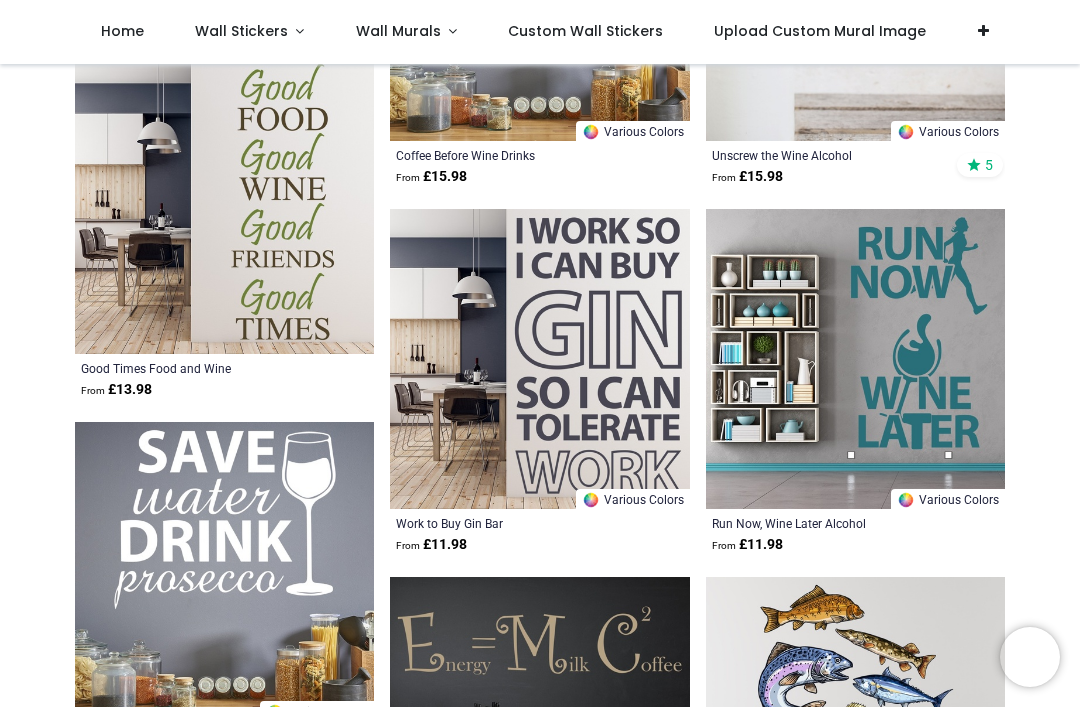 click on "Run Now, Wine Later Alcohol" at bounding box center (827, 523) 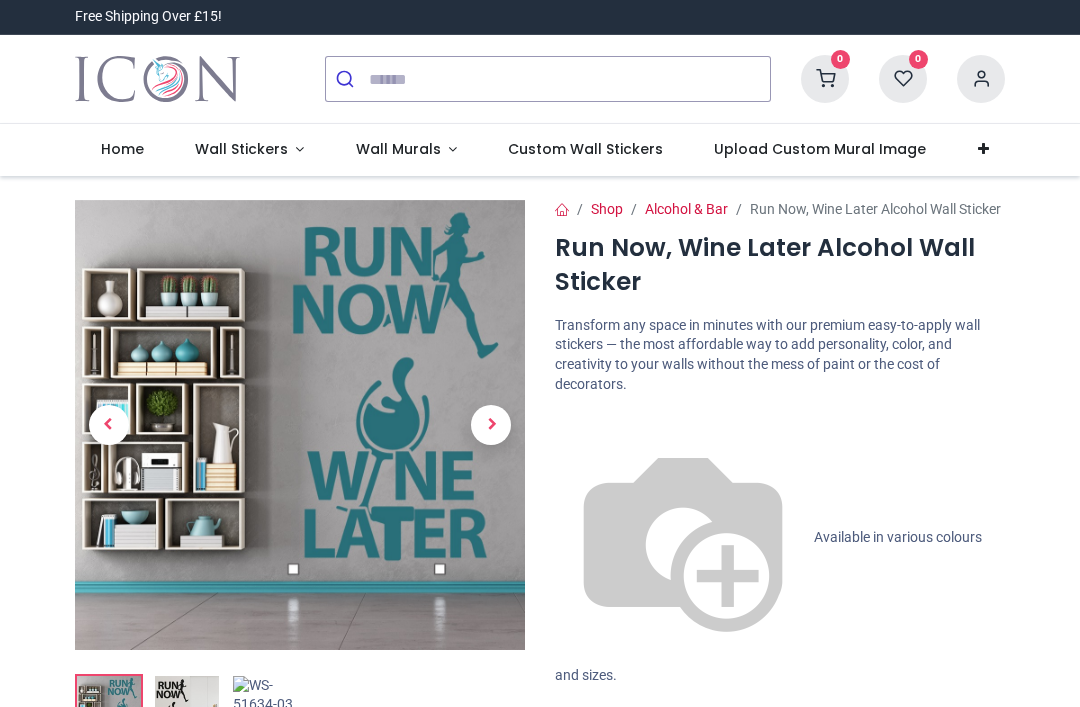 scroll, scrollTop: 0, scrollLeft: 0, axis: both 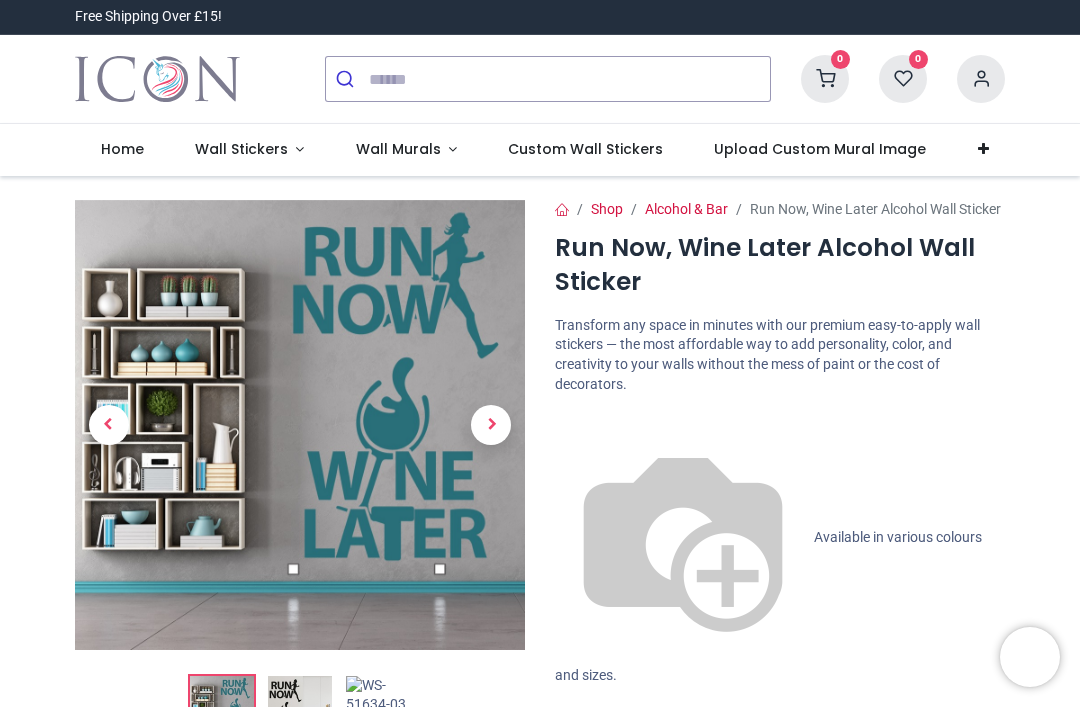 click on "Wall Stickers" at bounding box center (241, 149) 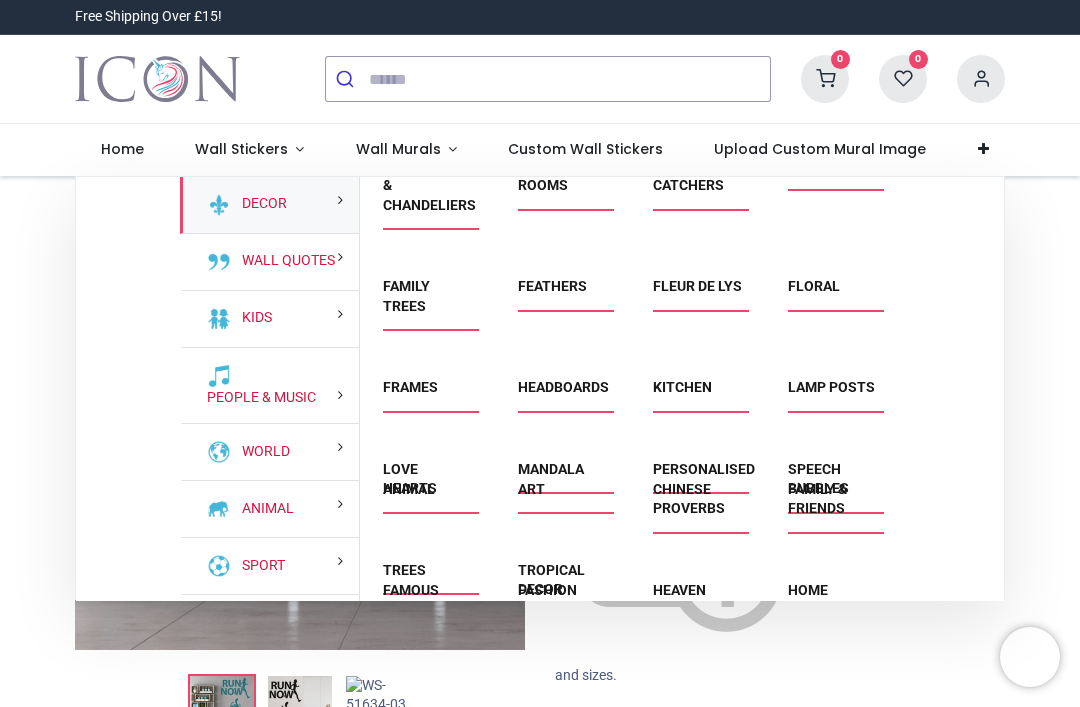scroll, scrollTop: 154, scrollLeft: 0, axis: vertical 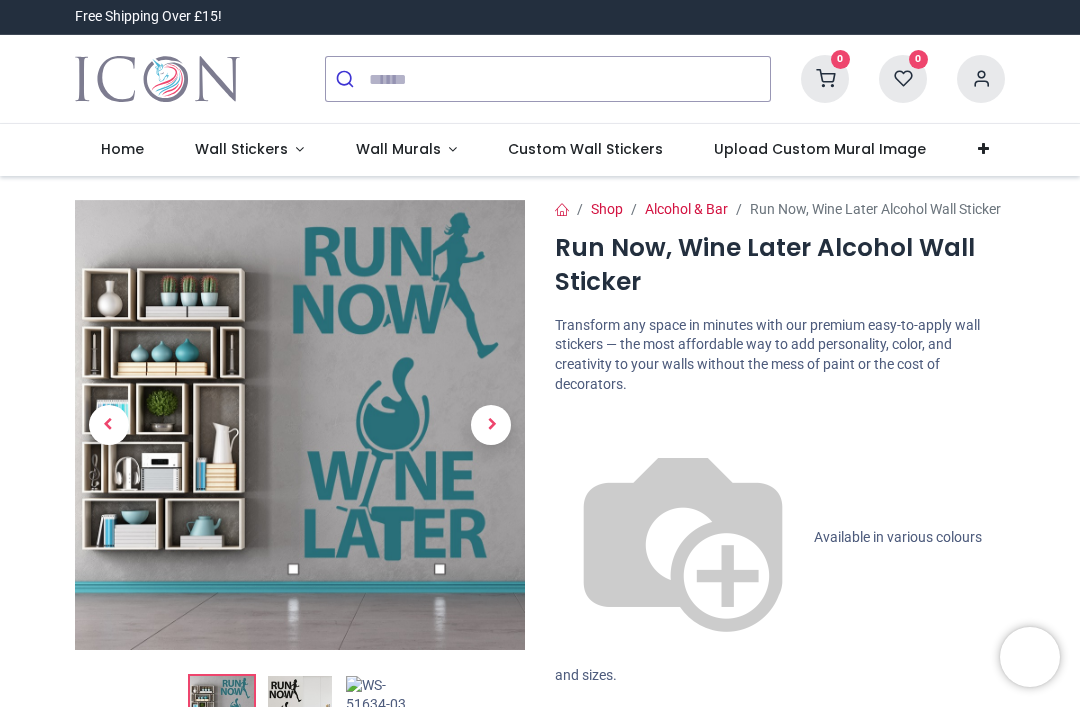 click on "Wall Stickers" at bounding box center (241, 149) 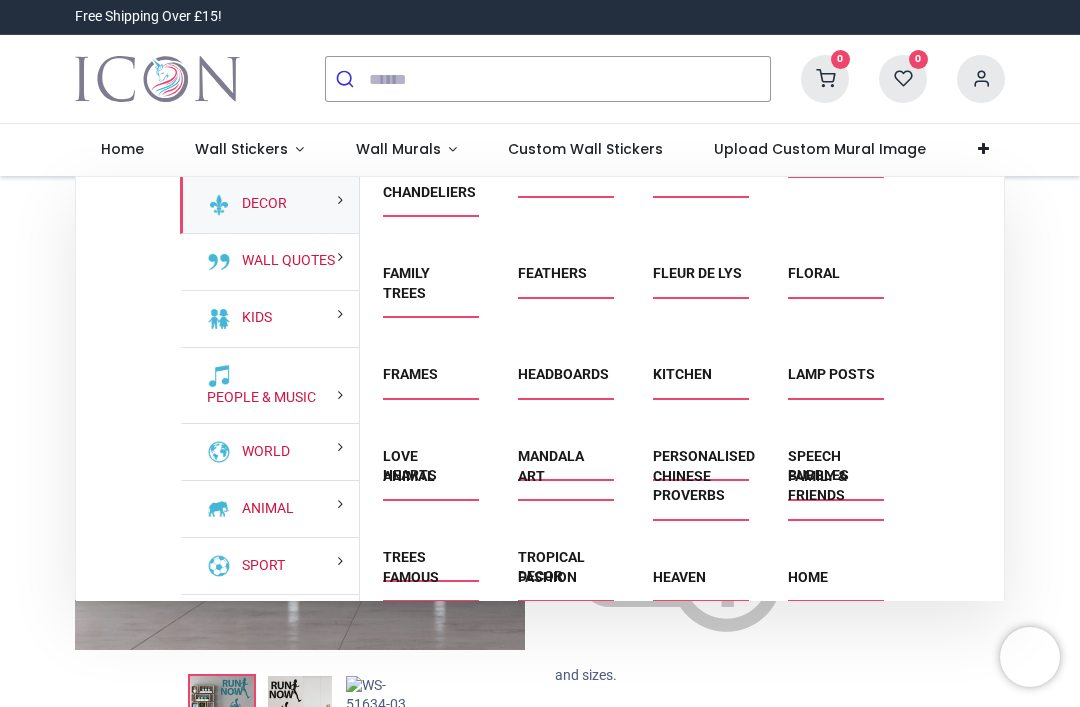 click on "Speech Bubbles" at bounding box center [832, 477] 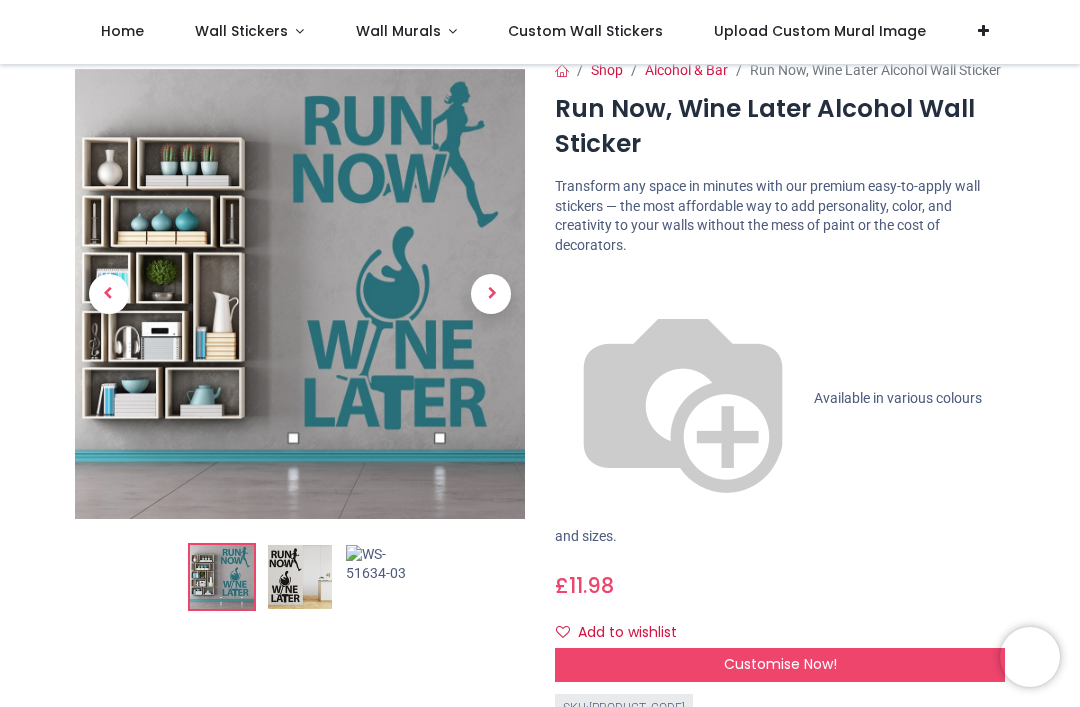 scroll, scrollTop: 34, scrollLeft: 0, axis: vertical 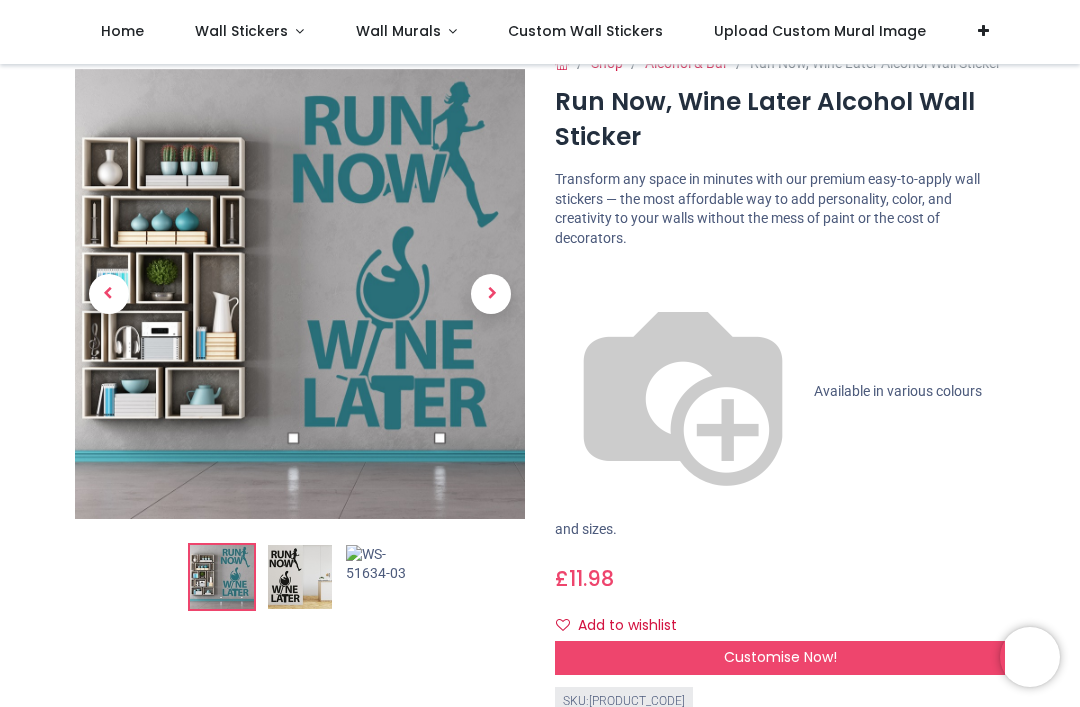 click on "Wall Stickers" at bounding box center [249, 32] 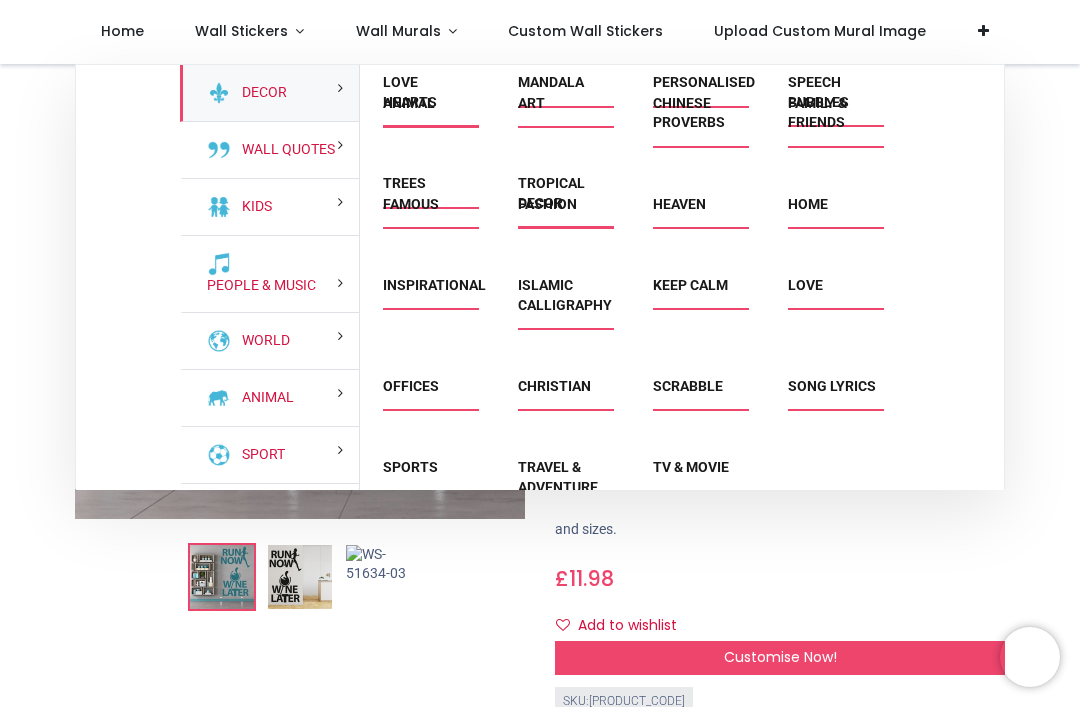 scroll, scrollTop: 417, scrollLeft: 0, axis: vertical 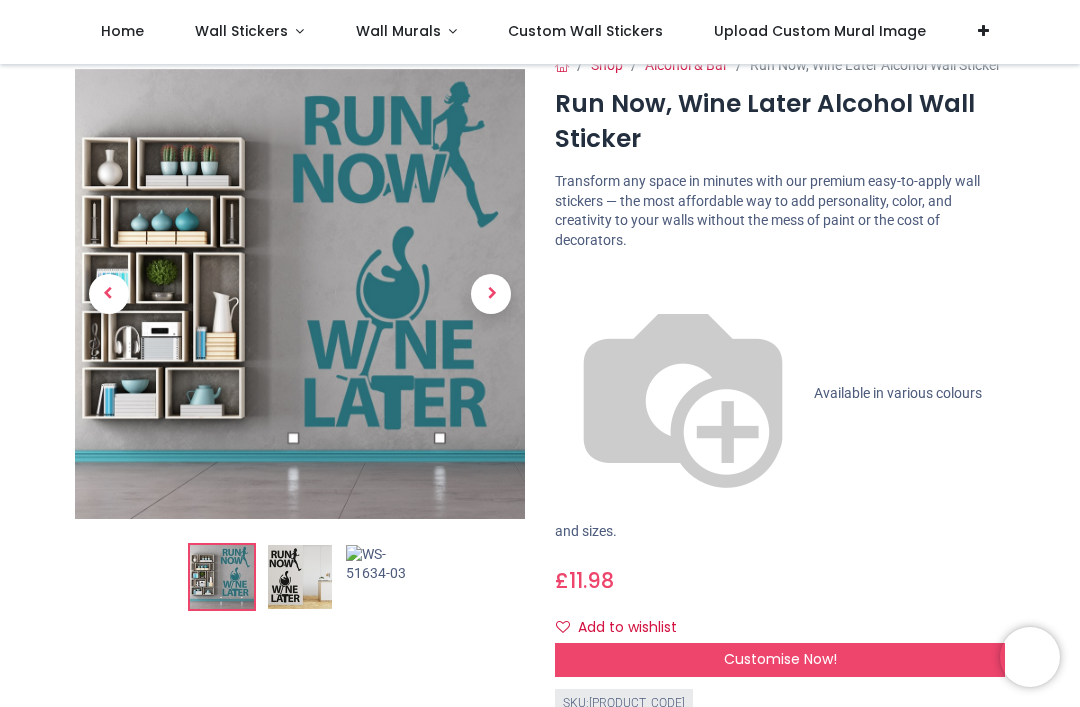 click on "Wall Stickers" at bounding box center [249, 32] 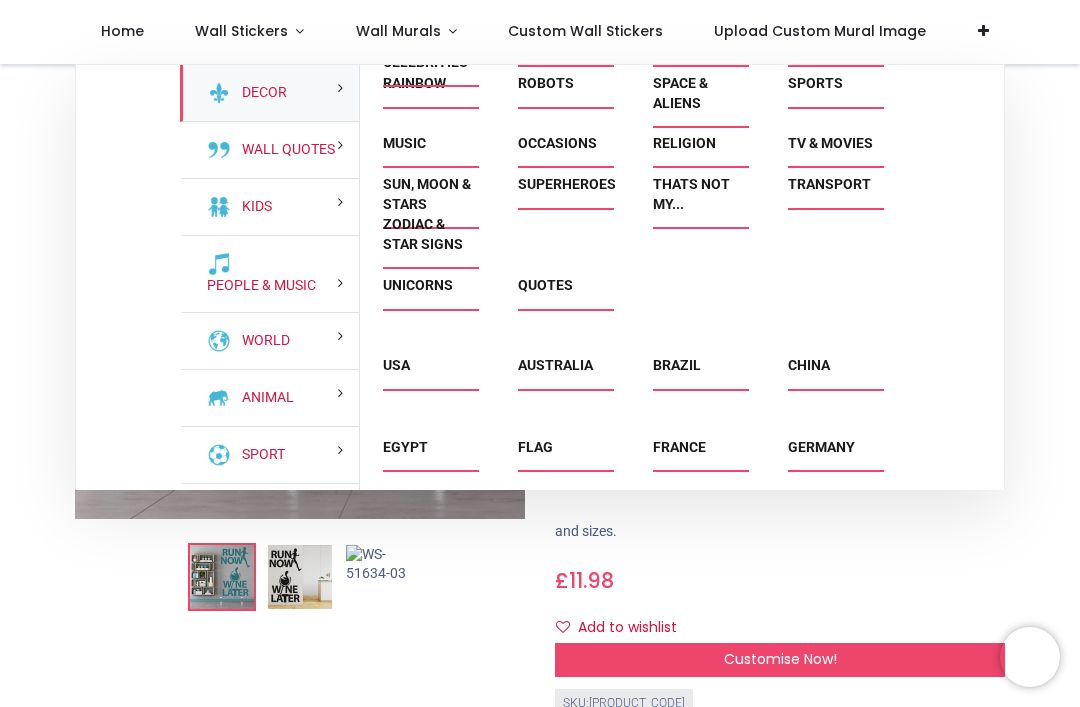 scroll, scrollTop: 1427, scrollLeft: 0, axis: vertical 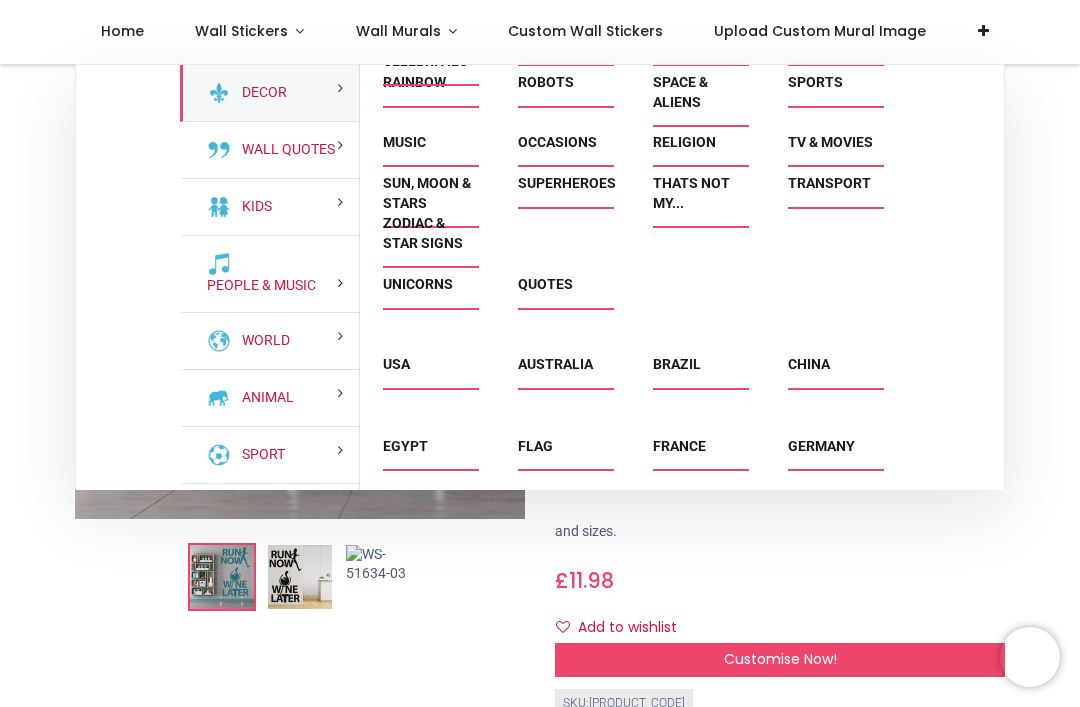click on "[PERSON] Hair & Beauty Holiday Icons & Celebrities" at bounding box center [630, 103] 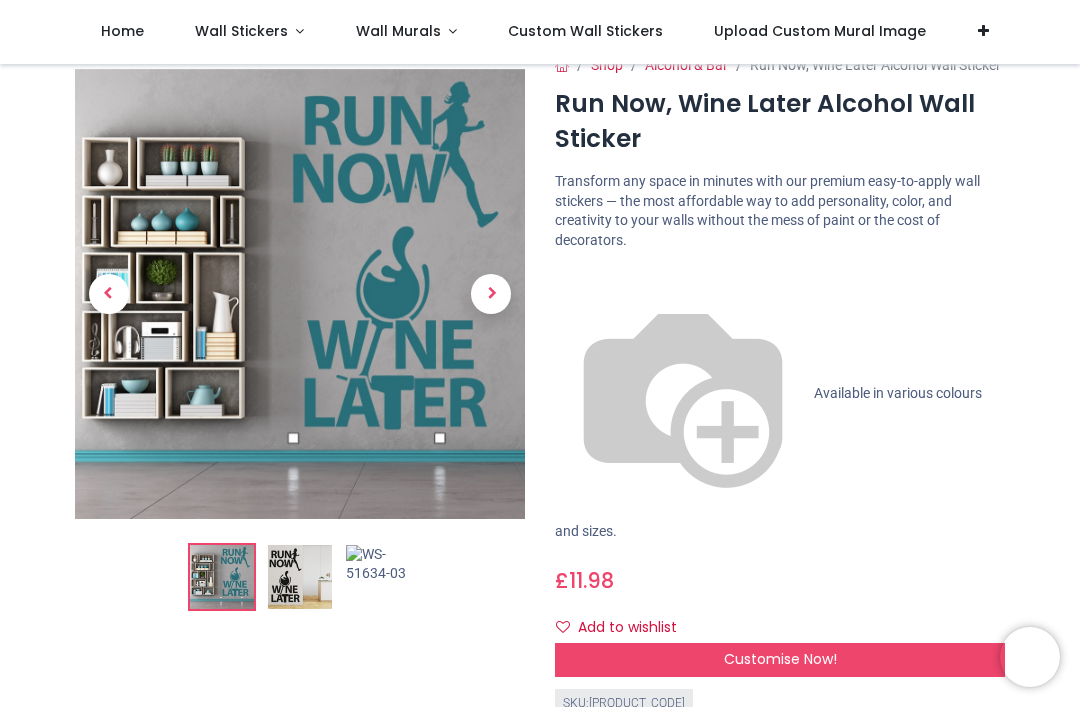 click on "Wall Stickers" at bounding box center (241, 31) 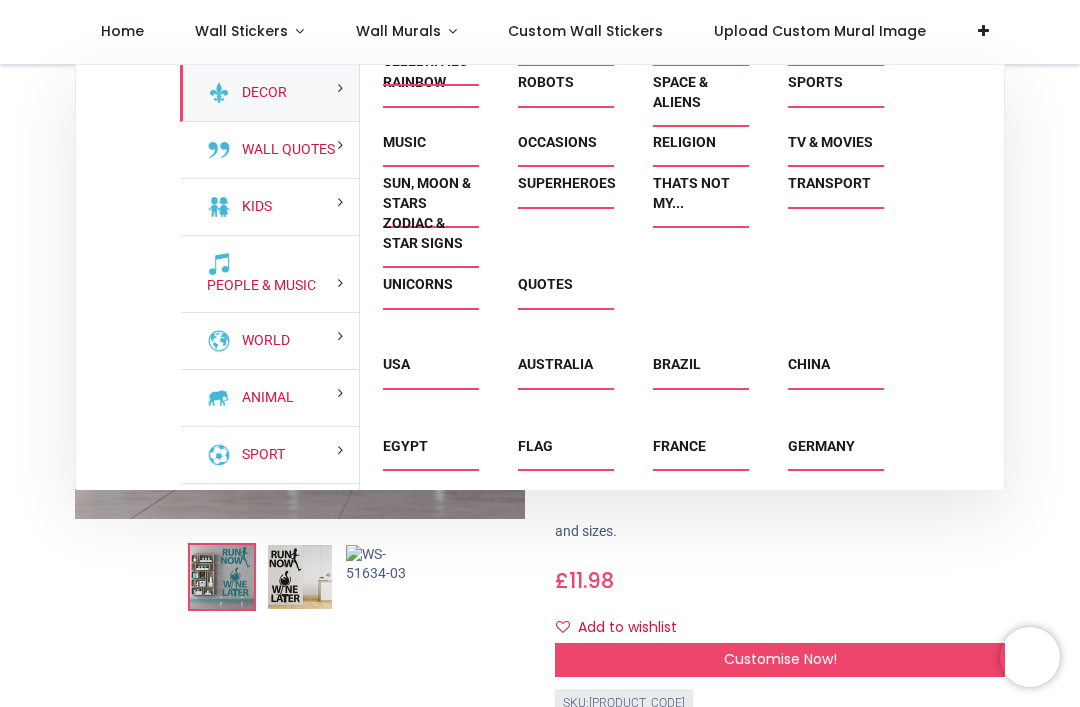 click on "[PERSON] Hair & Beauty Holiday Icons & Celebrities" at bounding box center (630, 103) 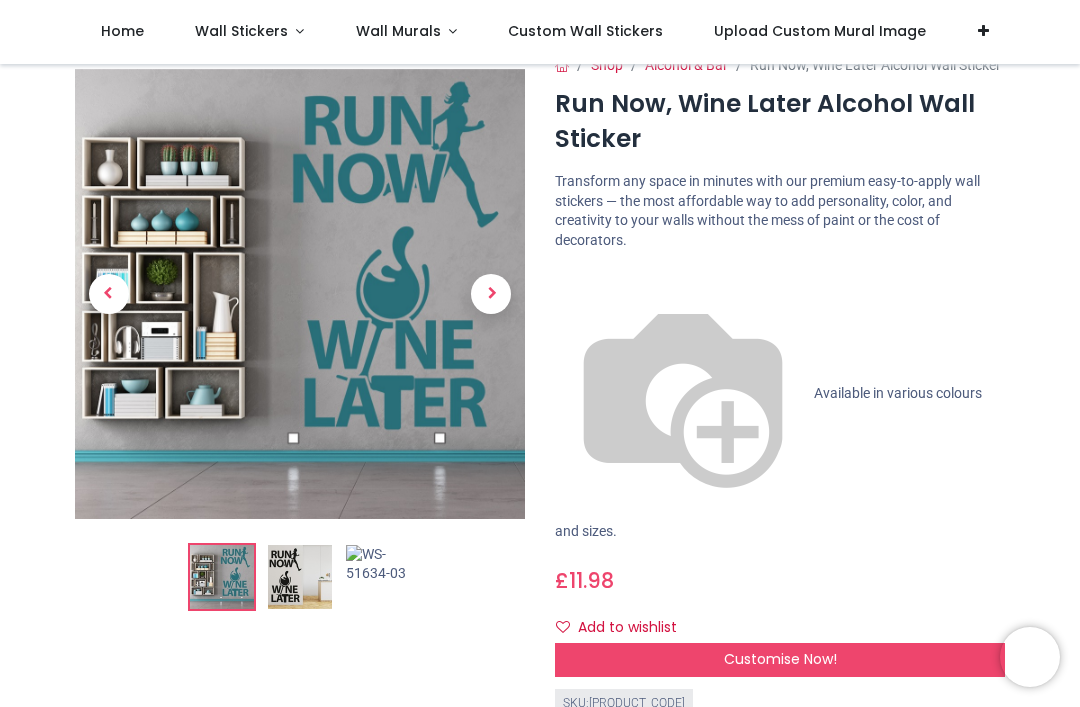 click on "Wall Stickers" at bounding box center (241, 31) 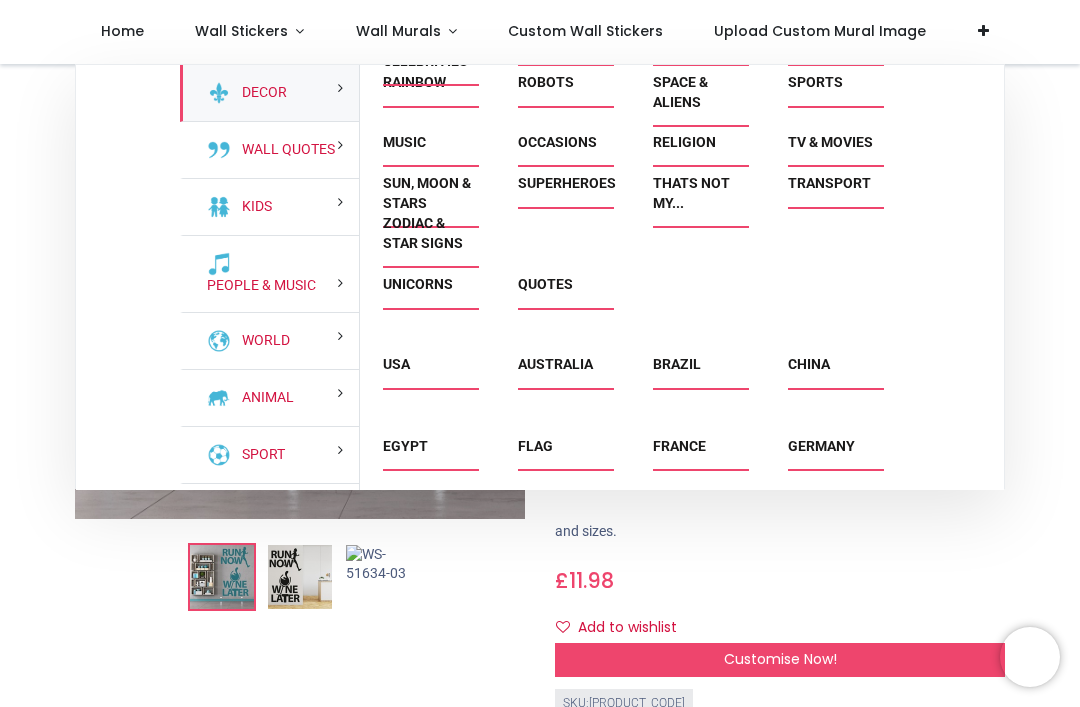 click on "[PERSON] Hair & Beauty Holiday Icons & Celebrities" at bounding box center [630, 103] 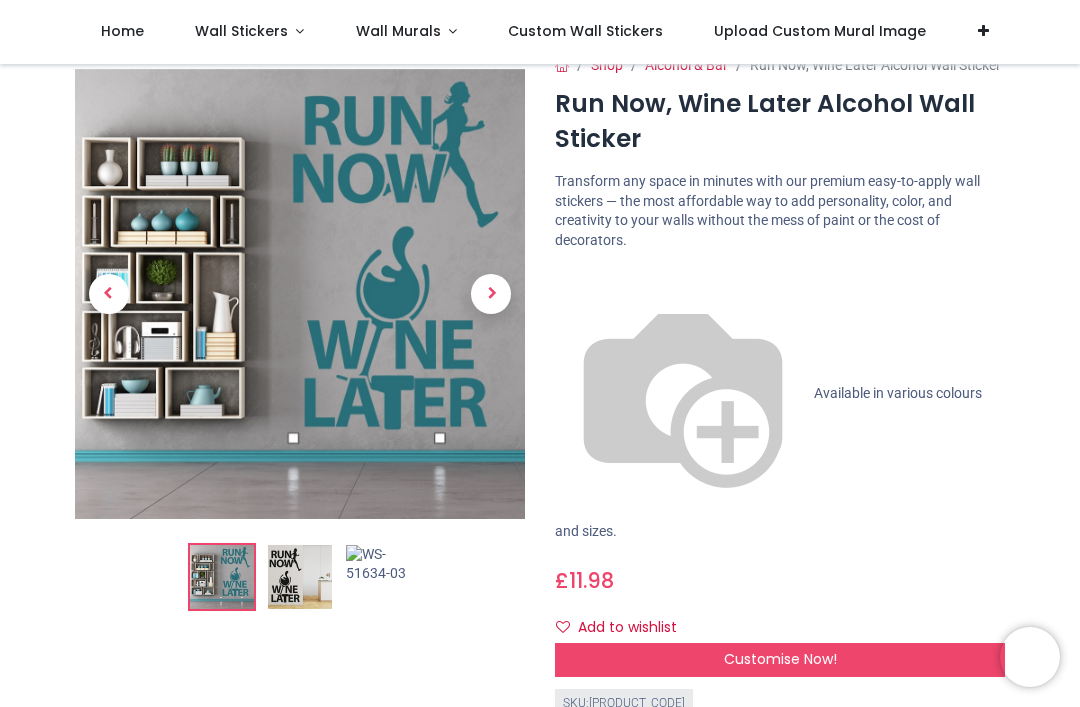 click on "£  11.98
11.98
GBP
£  11.98
£  11.98
Not Available For Sale
Size
30cm (W) x 50cm (H) : XS
- £11.98 £12
£18 £23" at bounding box center (780, 601) 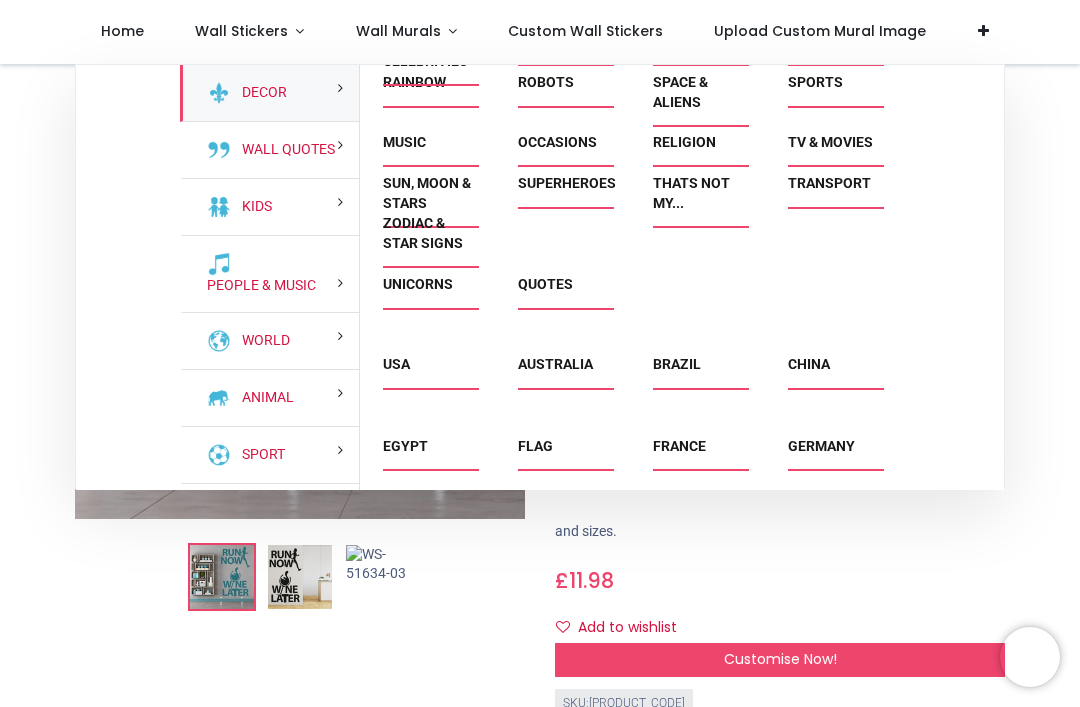 click on "[PERSON] Hair & Beauty Holiday Icons & Celebrities" at bounding box center [630, 103] 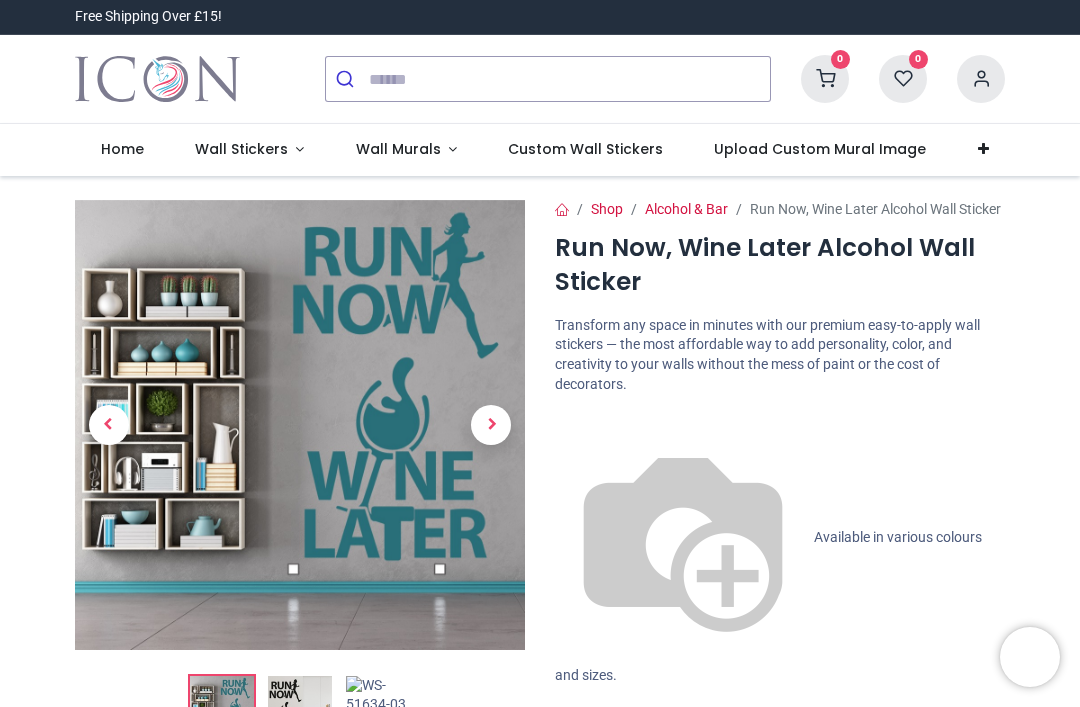 scroll, scrollTop: 0, scrollLeft: 0, axis: both 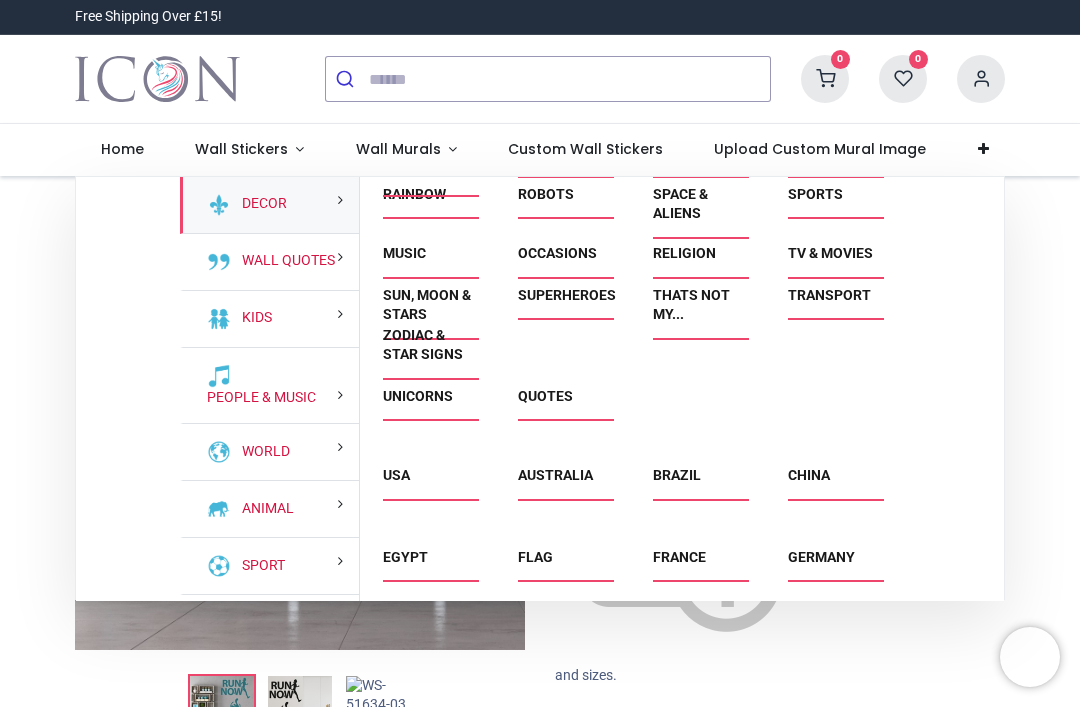 click on "[PERSON] Hair & Beauty Holiday Icons & Celebrities" at bounding box center (630, 214) 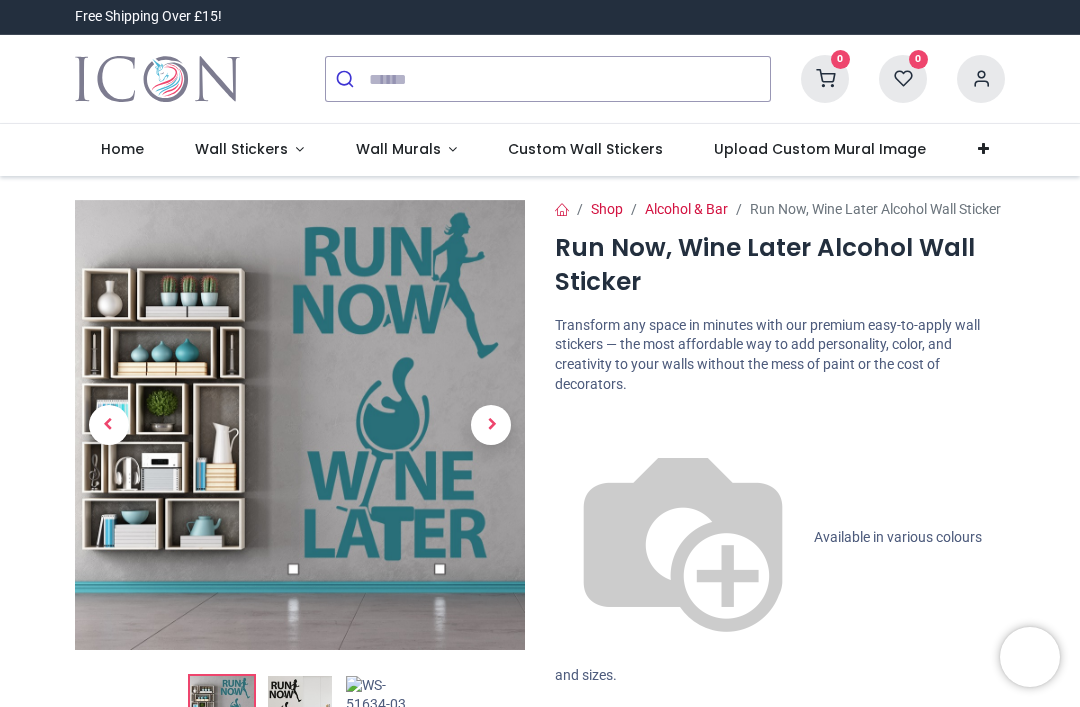click on "Shop
Alcohol & Bar
Run Now, Wine Later Alcohol Wall Sticker
Run Now, Wine Later Alcohol Wall Sticker
https://www.iconwallstickers.co.uk/run-now-wine-later-alcohol-wall-sticker
https://www.iconwallstickers.co.uk/web/image/product.template/18063/image_1920?unique=72dcc0d
Available in various colours and sizes.
cm" at bounding box center [780, 642] 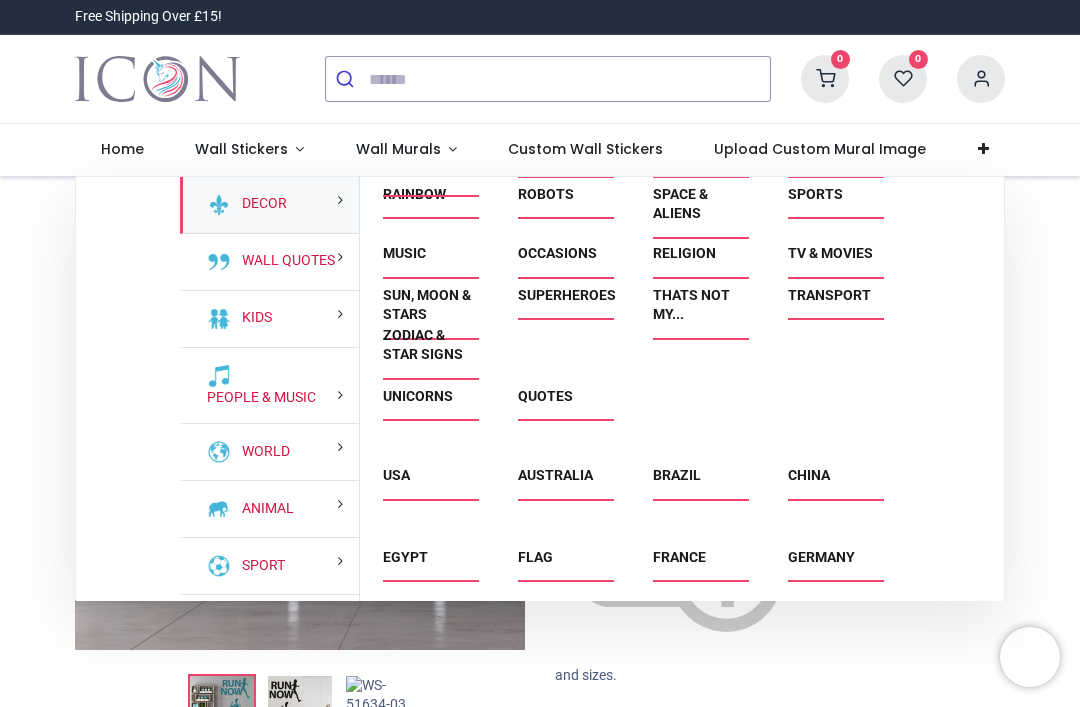 click on "[PERSON] Hair & Beauty Holiday Icons & Celebrities" at bounding box center (630, 214) 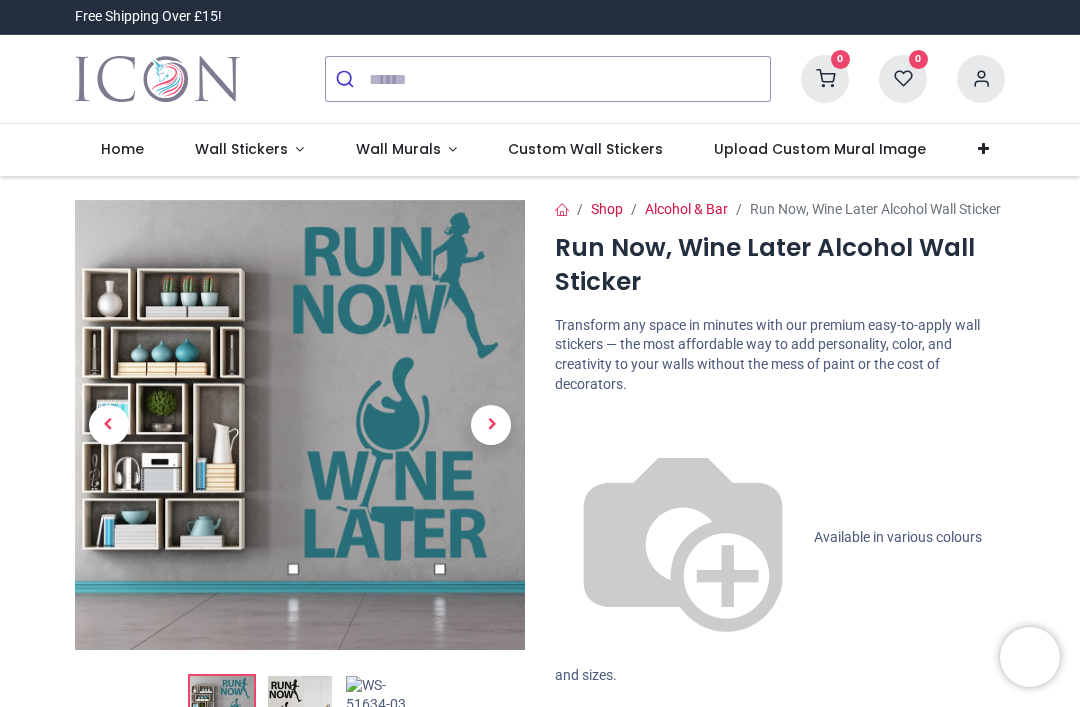 scroll, scrollTop: 0, scrollLeft: 0, axis: both 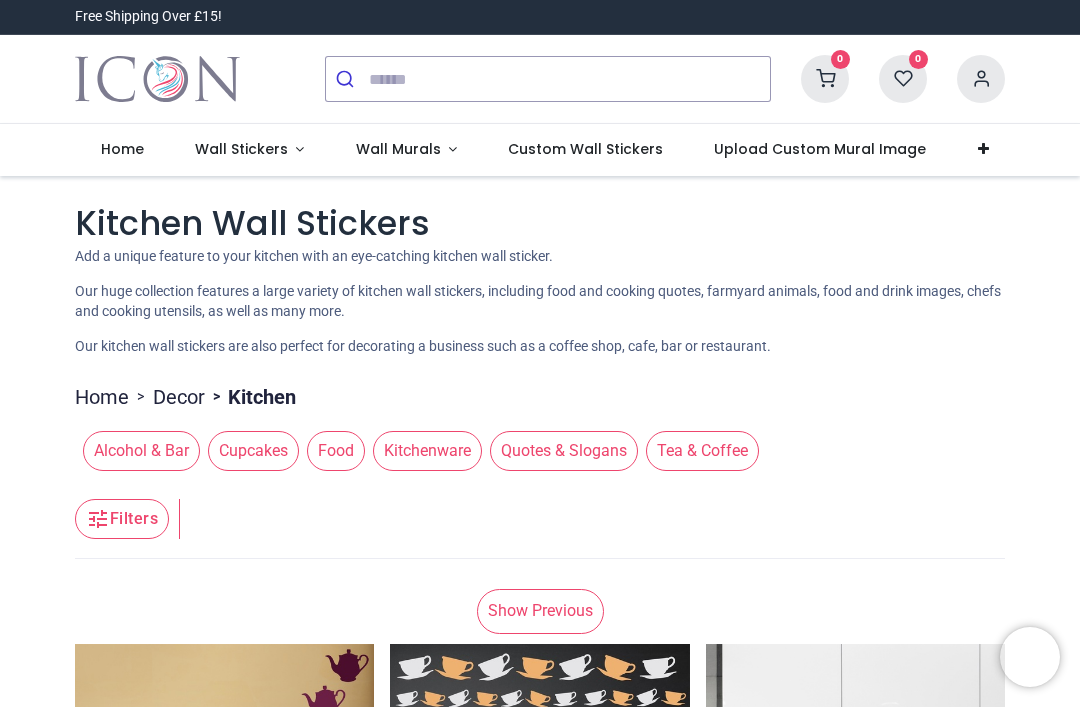 click on "Wall Stickers" at bounding box center [249, 150] 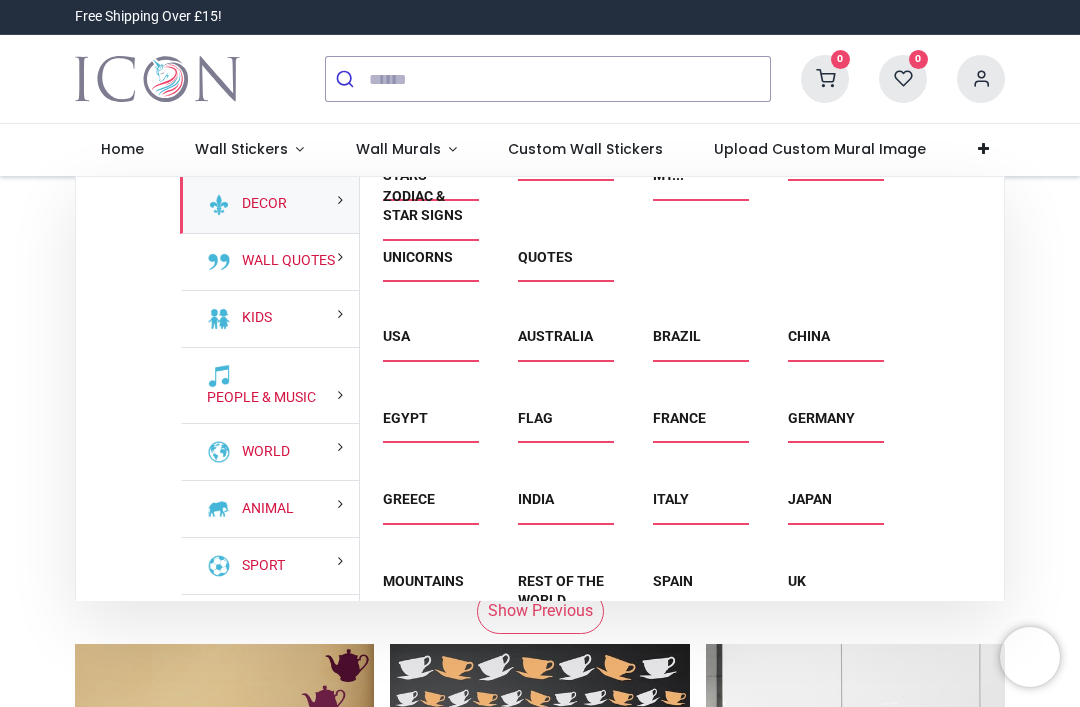 scroll, scrollTop: 1594, scrollLeft: 0, axis: vertical 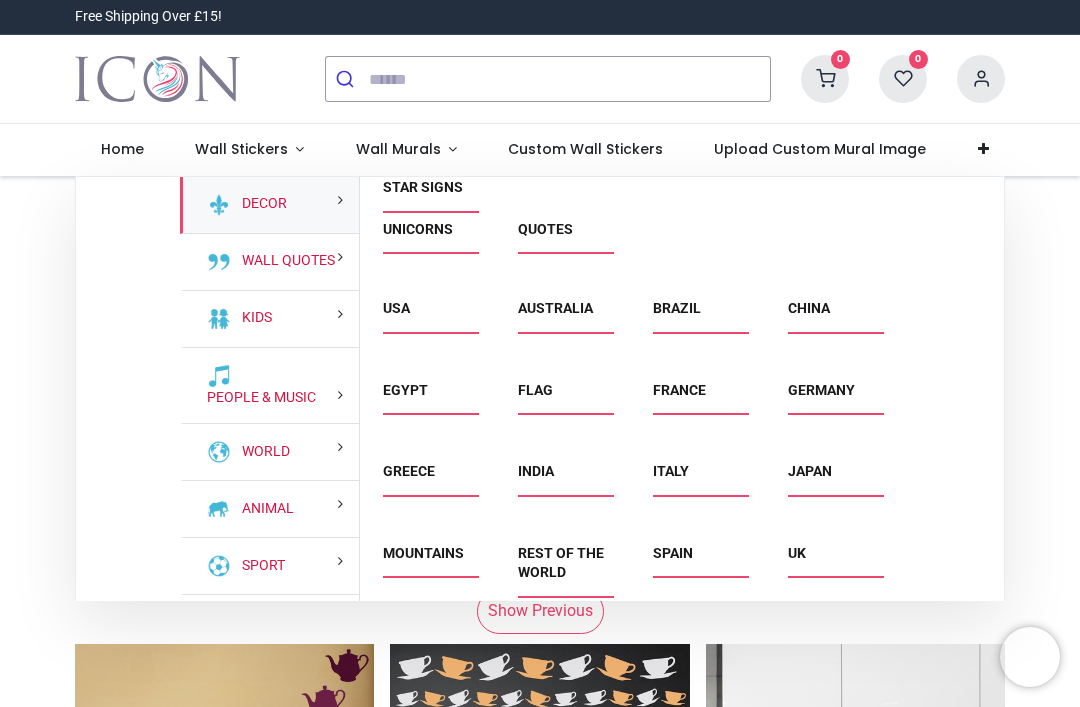 click on "[PERSON] Hair & Beauty Holiday Icons & Celebrities" at bounding box center (630, 47) 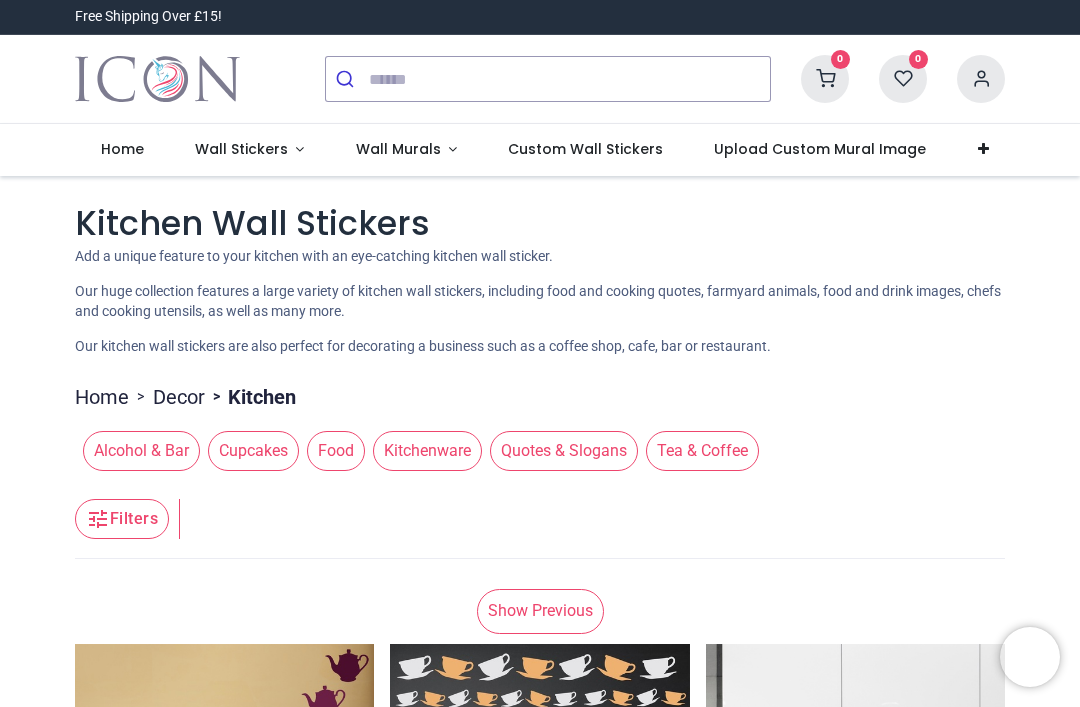 click on "Quotes & Slogans" at bounding box center (564, 451) 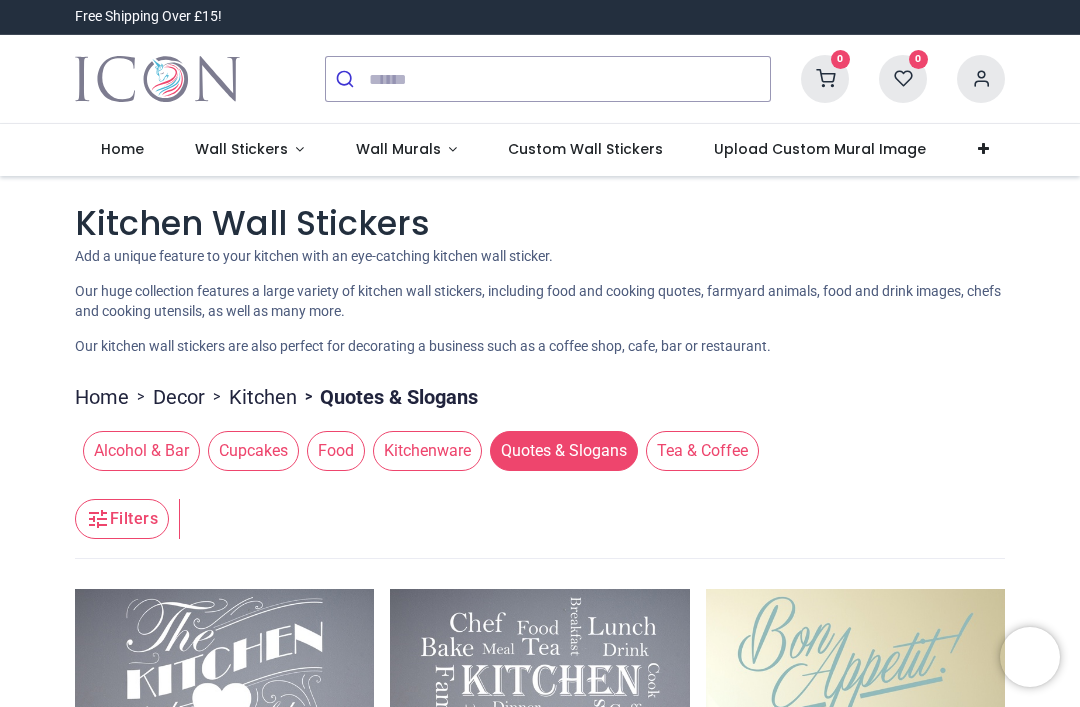 scroll, scrollTop: 0, scrollLeft: 0, axis: both 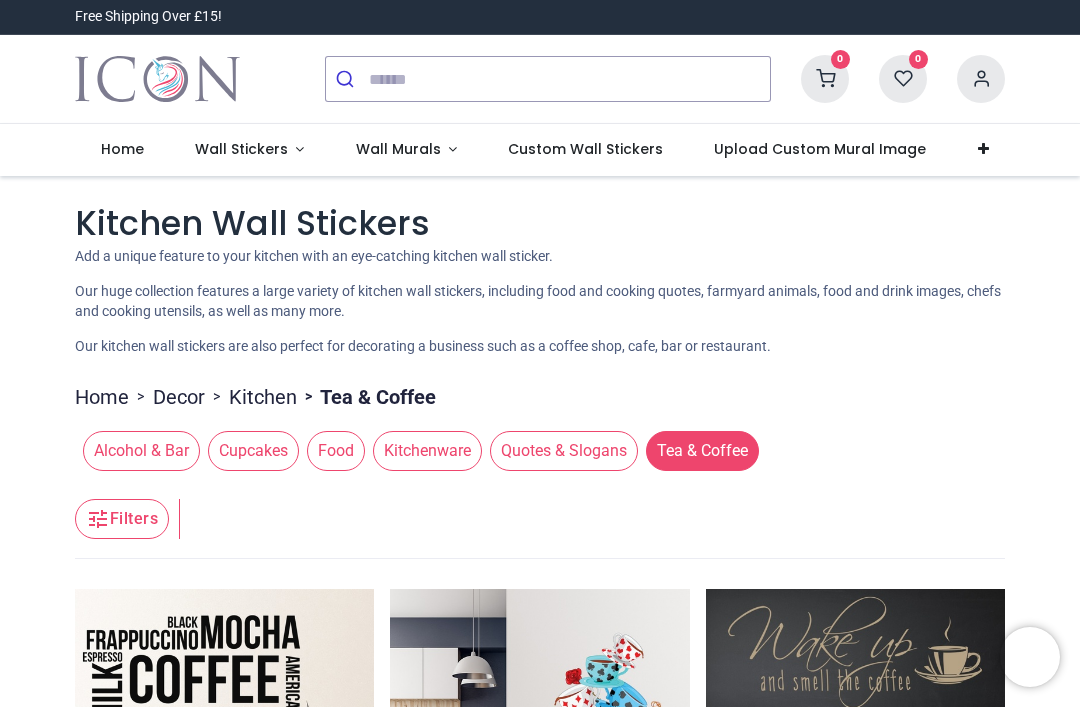click on "Wall Stickers" at bounding box center [249, 150] 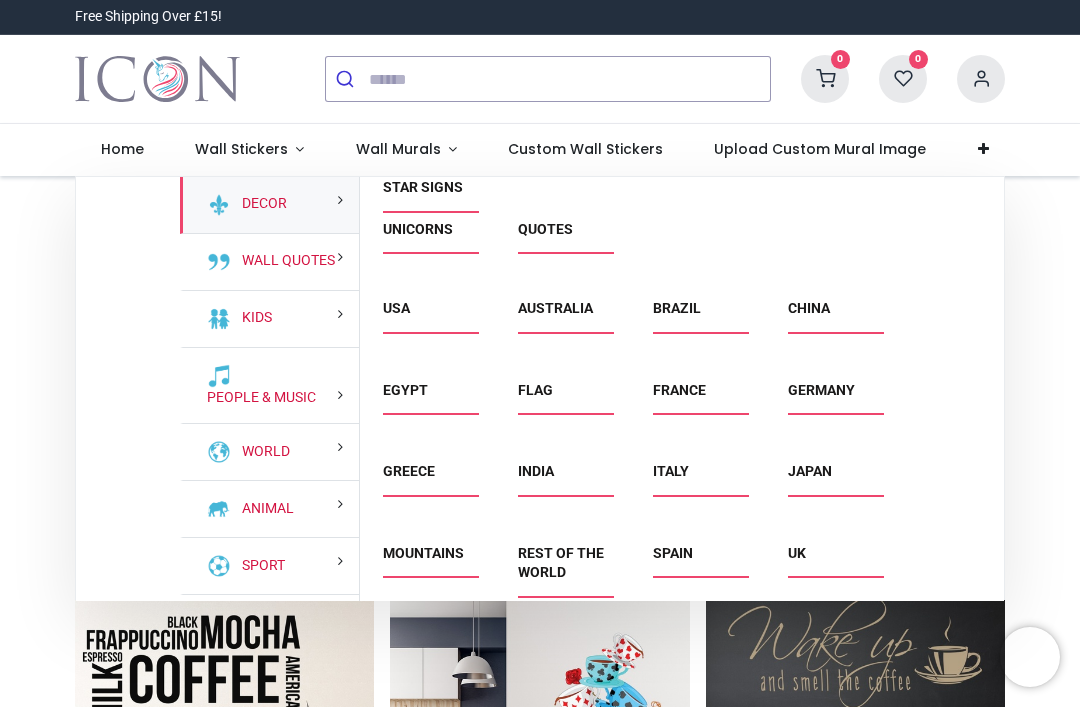 click on "[PERSON] Hair & Beauty Holiday Icons & Celebrities" at bounding box center (630, 47) 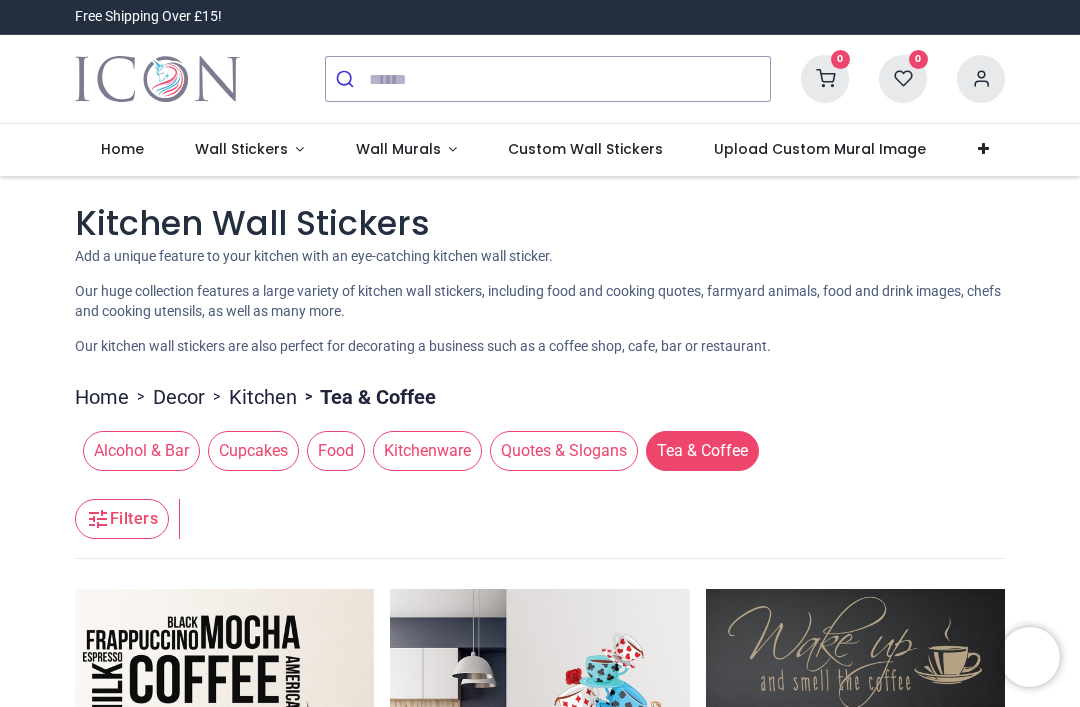 click on "Home" at bounding box center (102, 397) 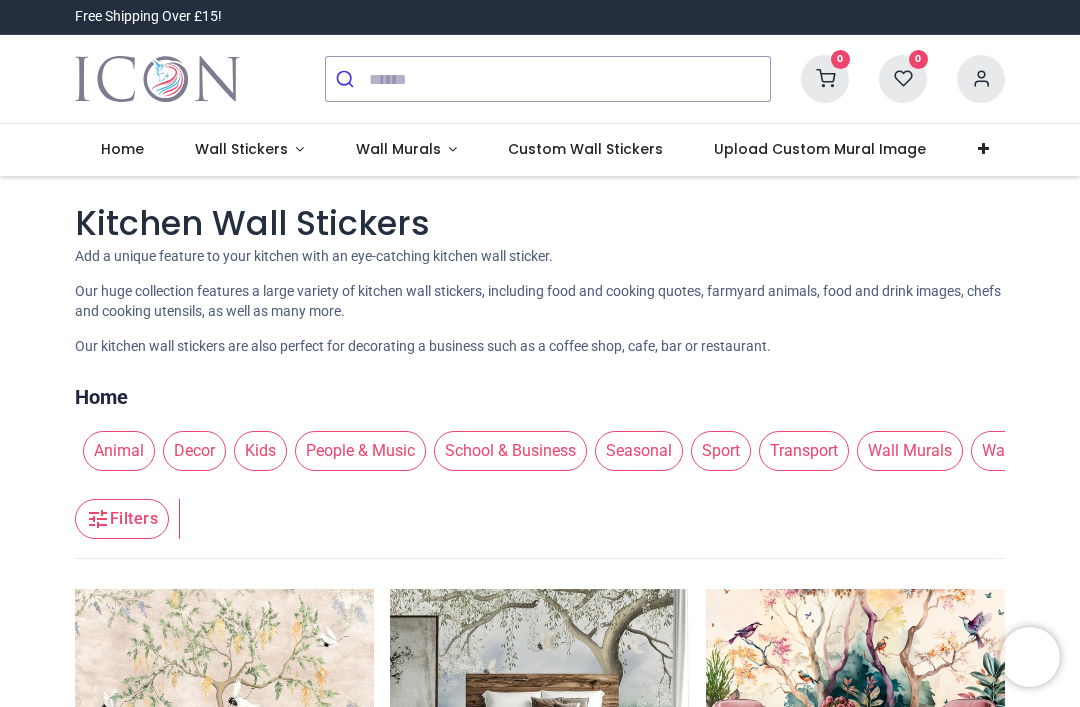 scroll, scrollTop: 0, scrollLeft: 0, axis: both 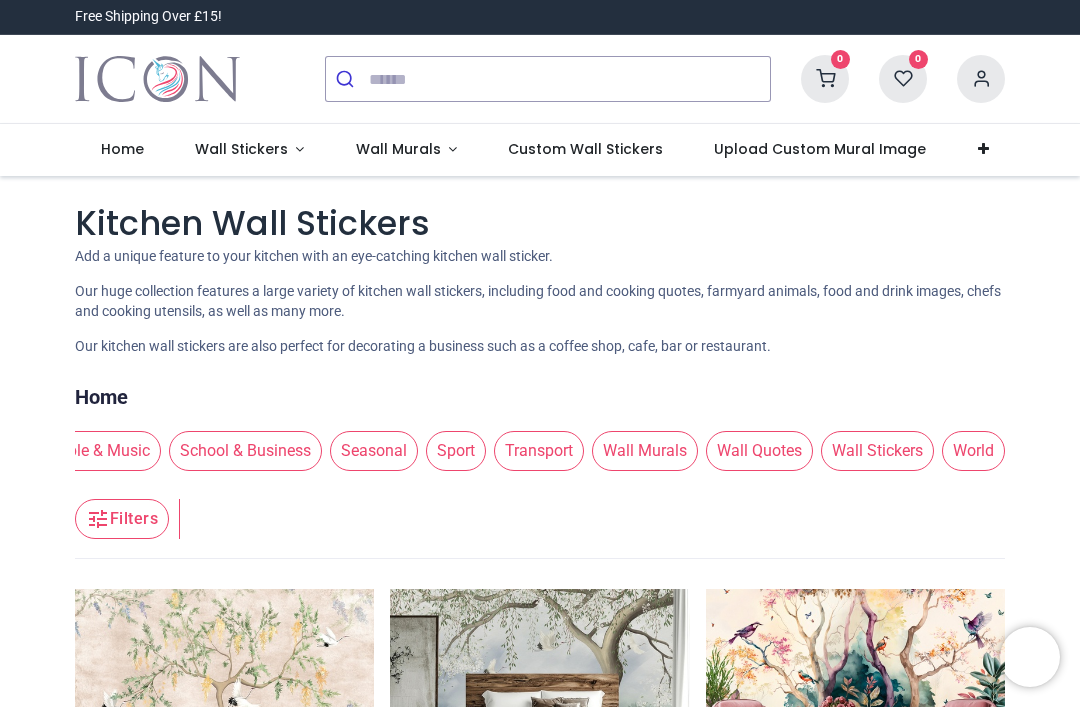 click on "Wall Quotes" at bounding box center [759, 451] 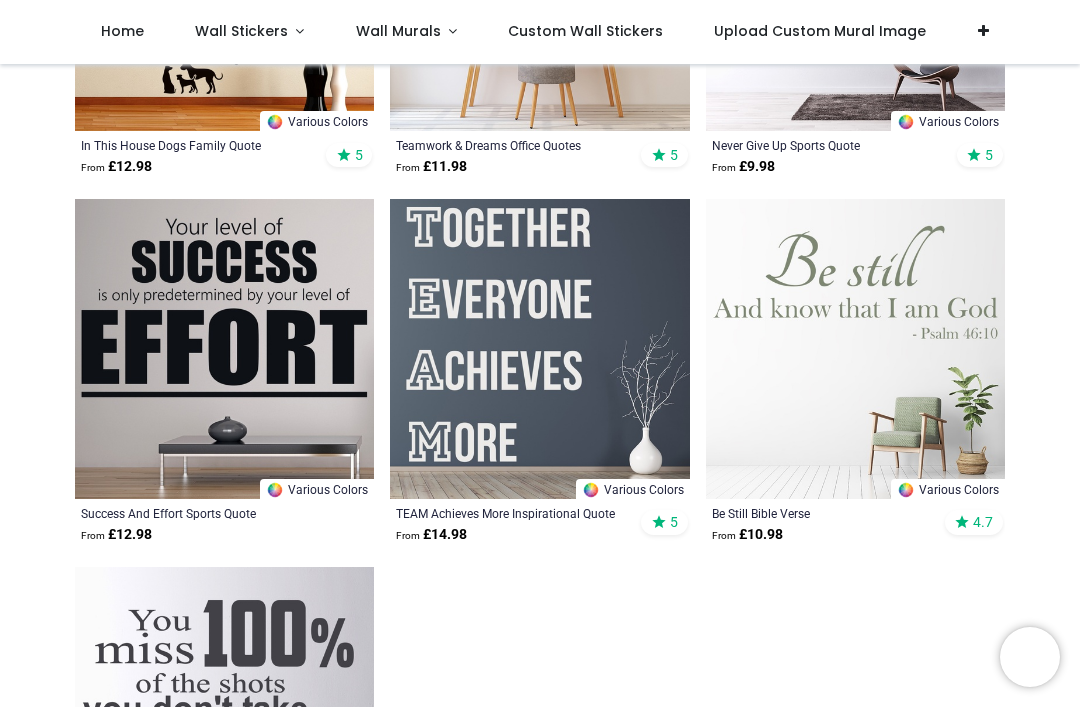 scroll, scrollTop: 3223, scrollLeft: 0, axis: vertical 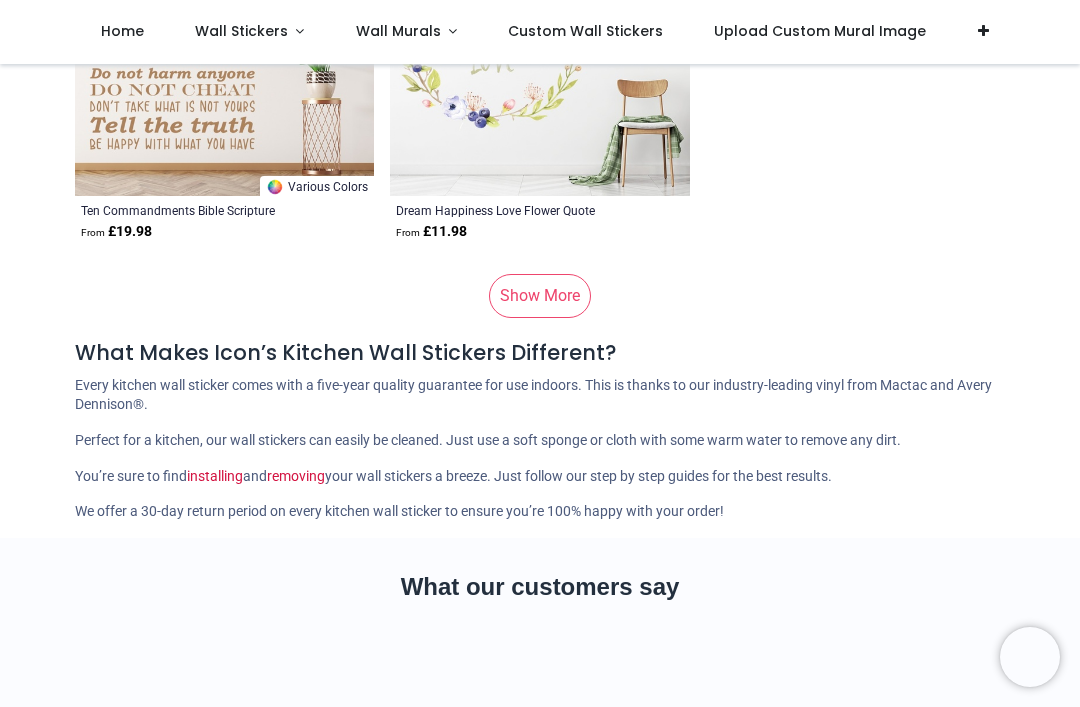 click on "Show More" at bounding box center [540, 296] 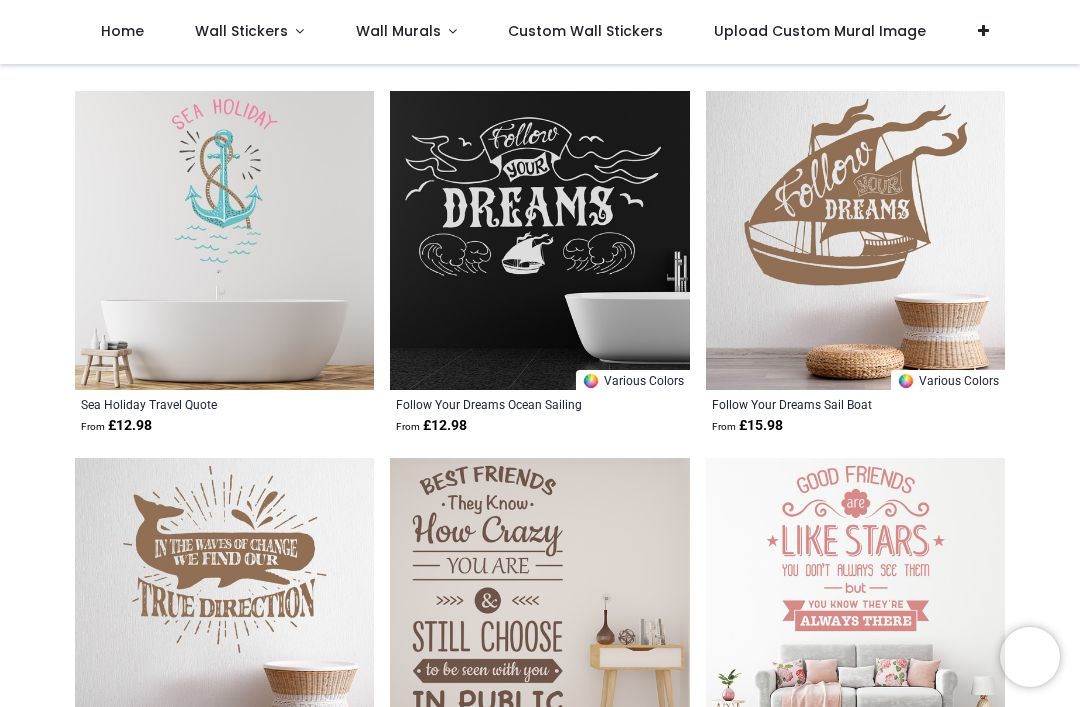 scroll, scrollTop: 19857, scrollLeft: 0, axis: vertical 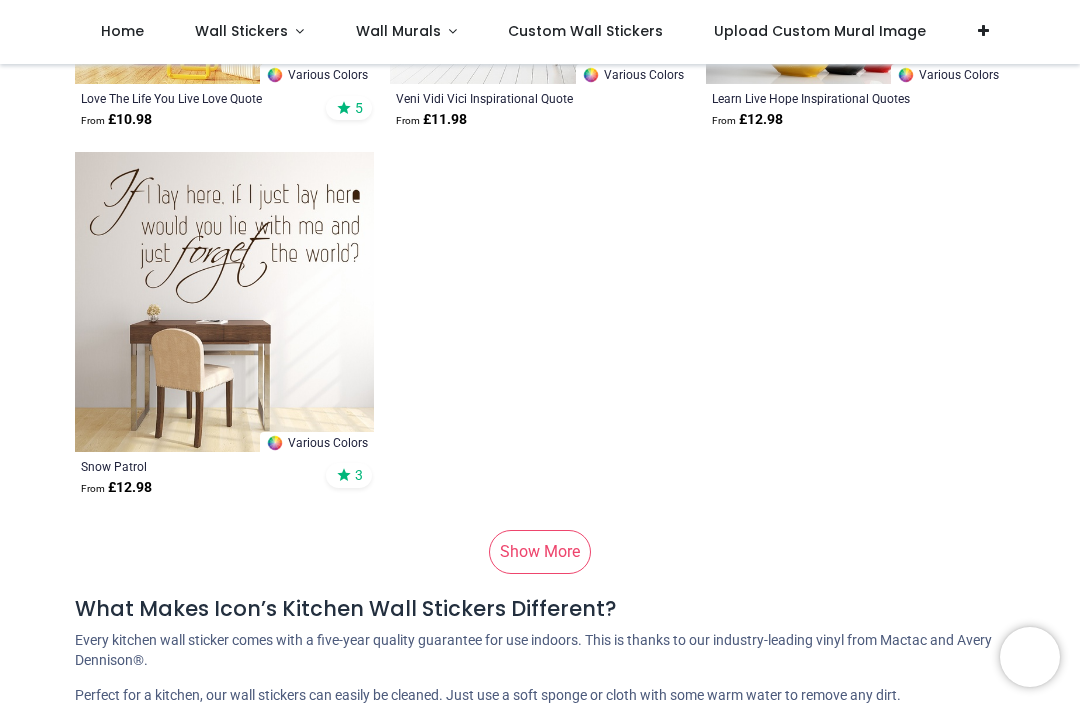 click on "Show More" at bounding box center (540, 552) 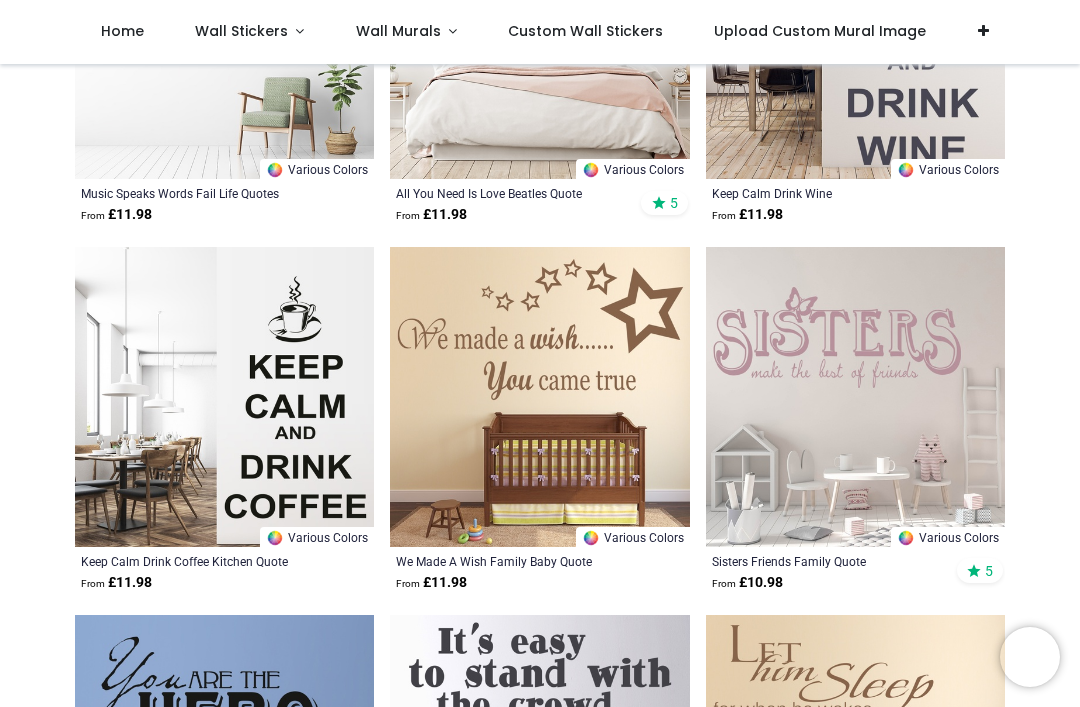 scroll, scrollTop: 36968, scrollLeft: 0, axis: vertical 